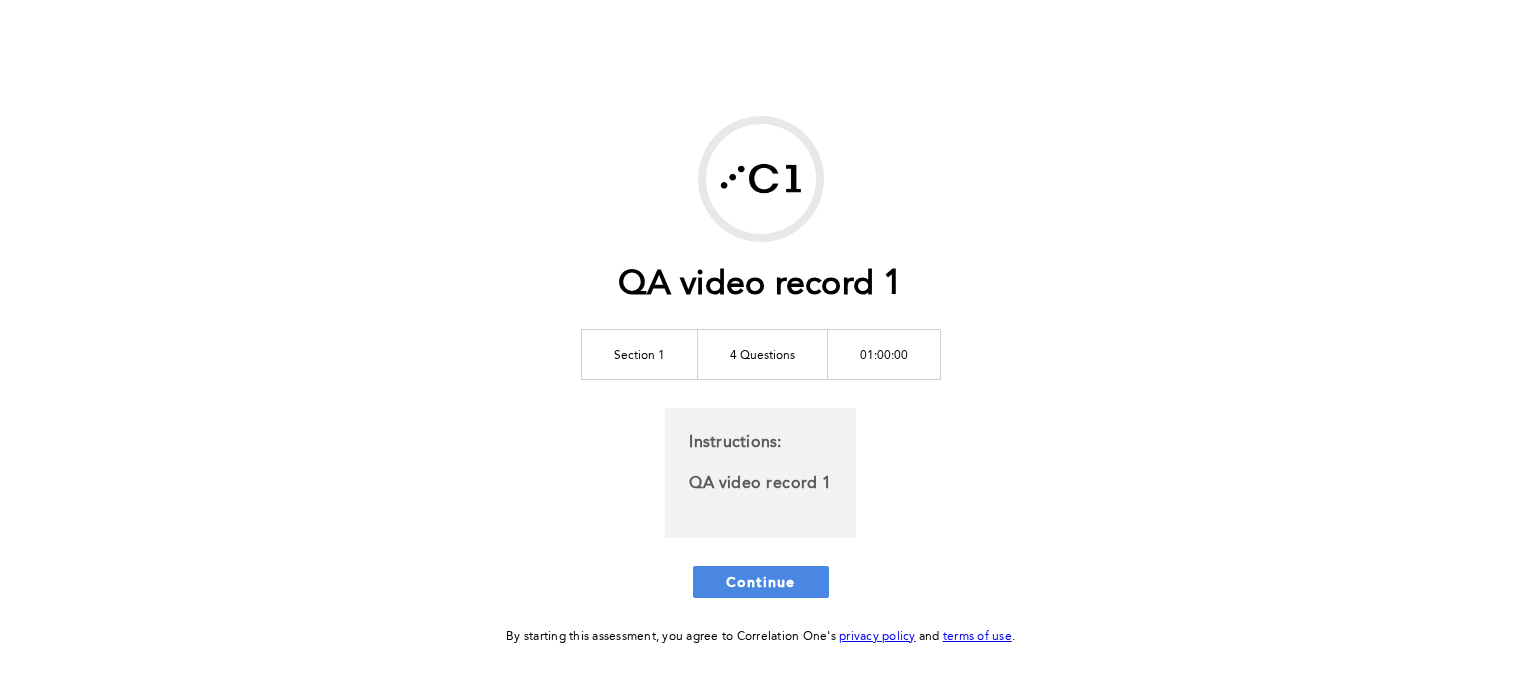 scroll, scrollTop: 0, scrollLeft: 0, axis: both 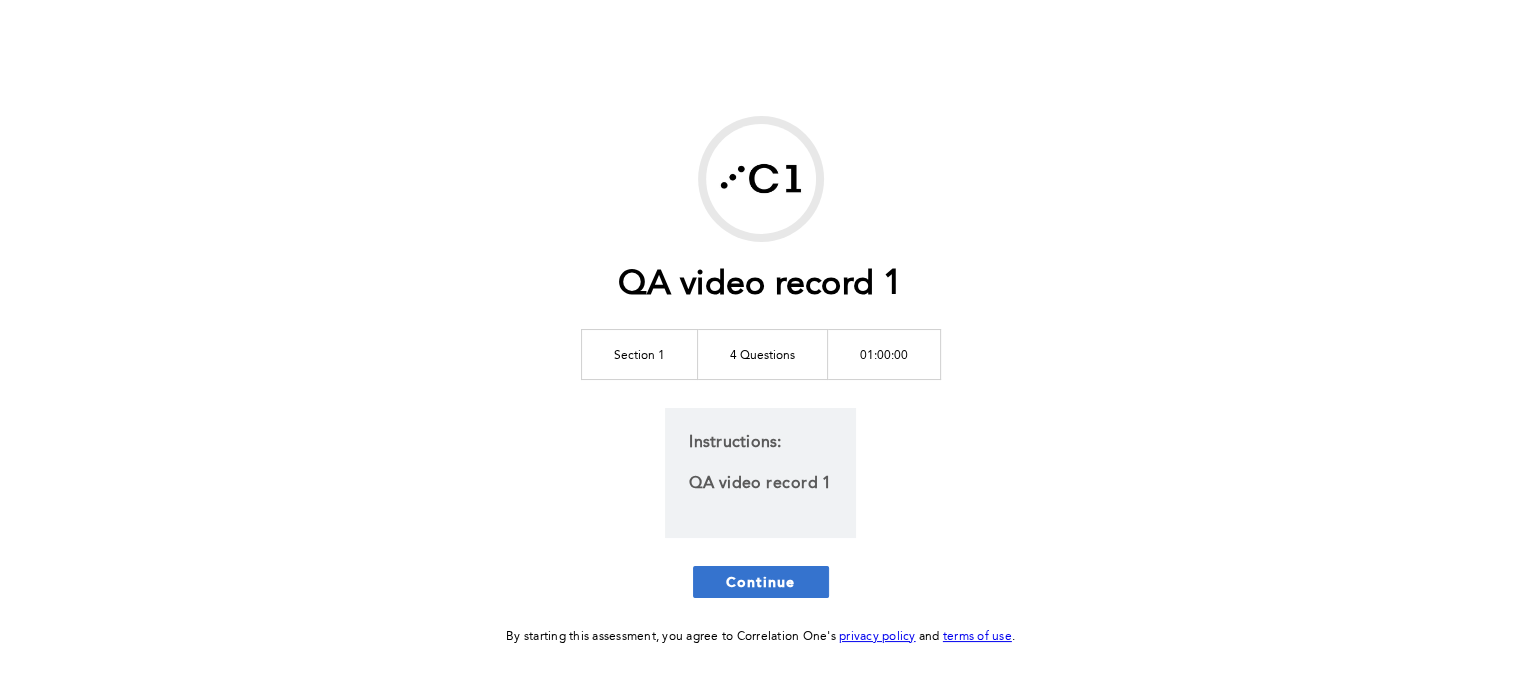 click on "Continue" at bounding box center [761, 581] 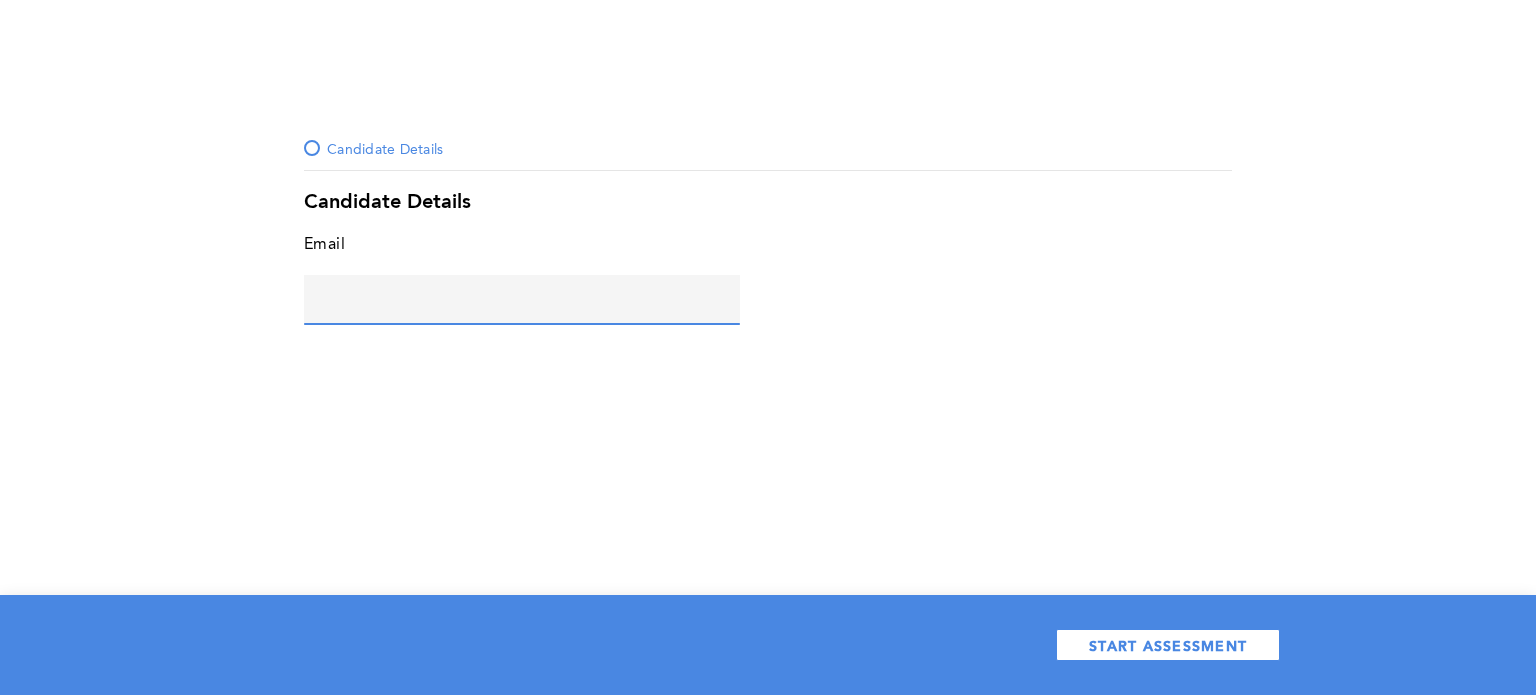 click 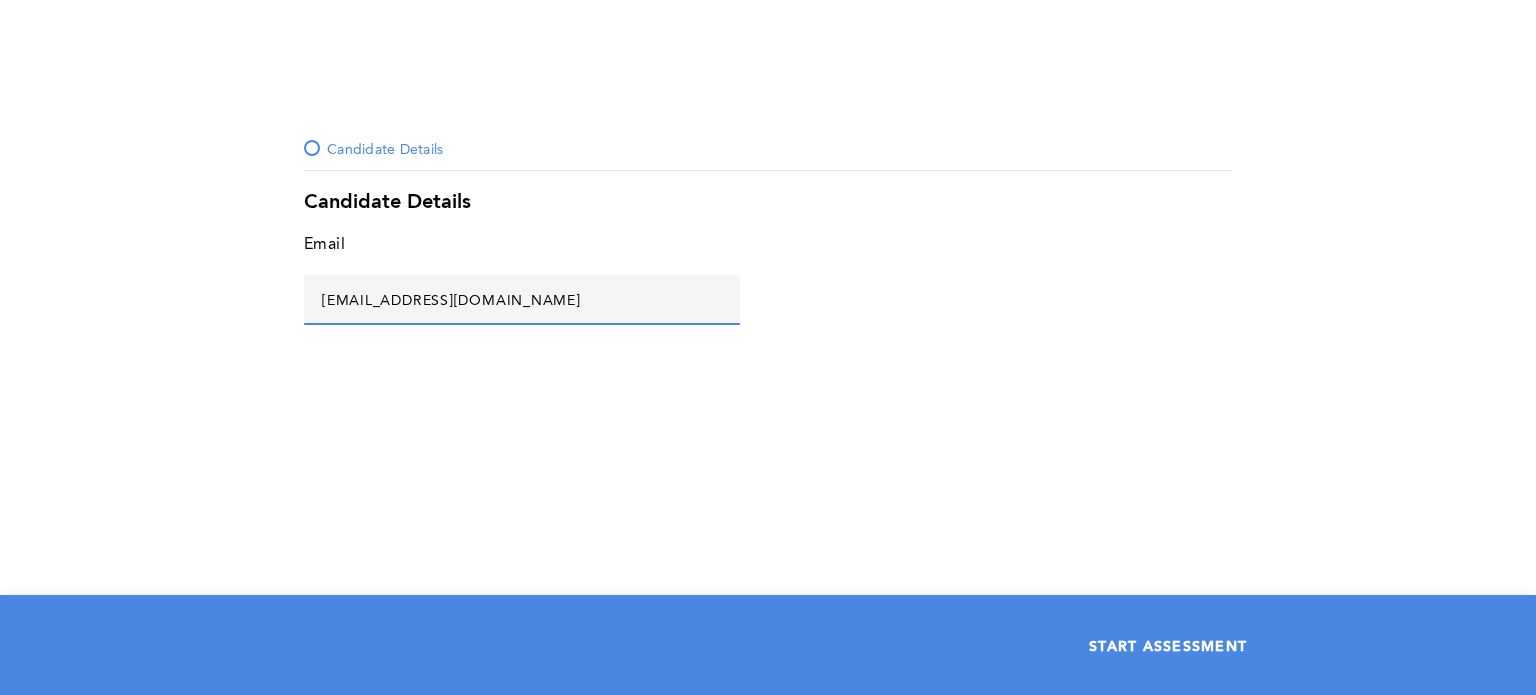 type on "[EMAIL_ADDRESS][DOMAIN_NAME]" 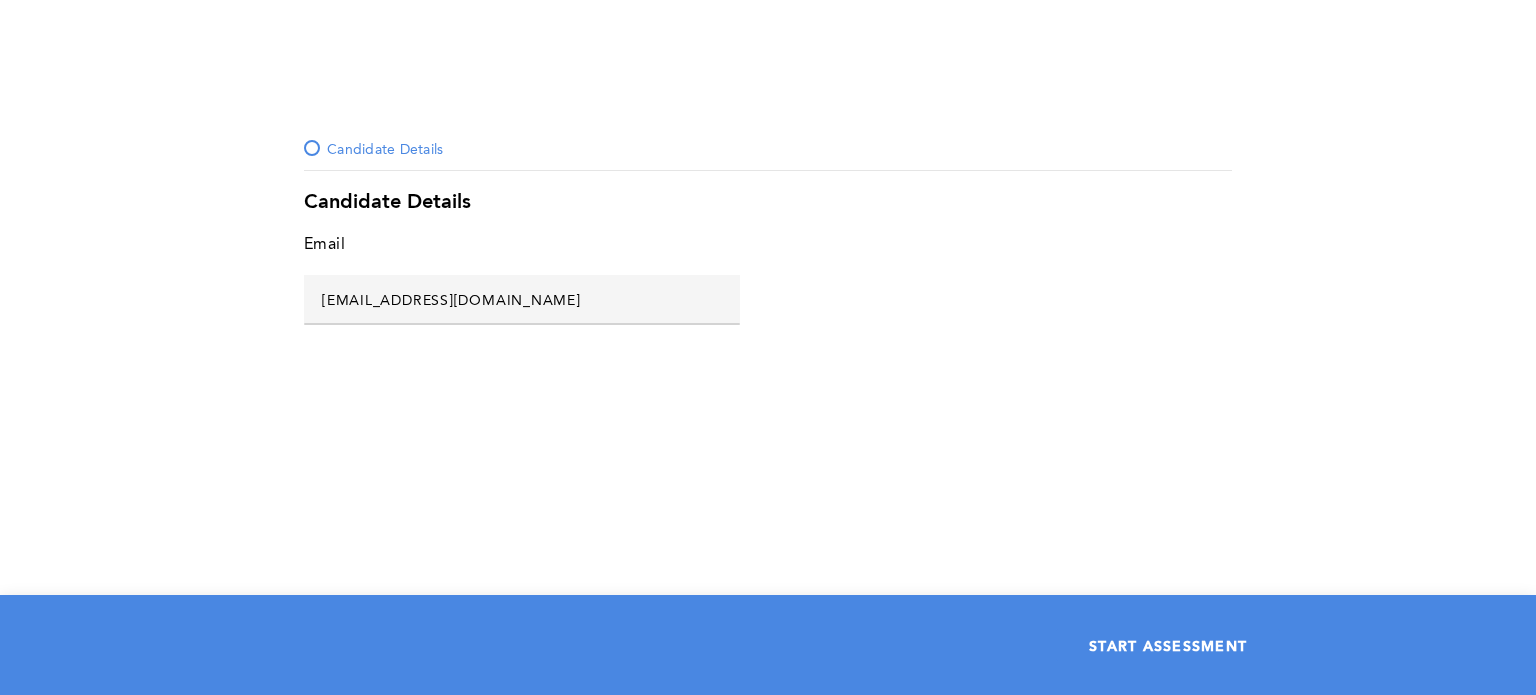click on "START ASSESSMENT" at bounding box center [1168, 645] 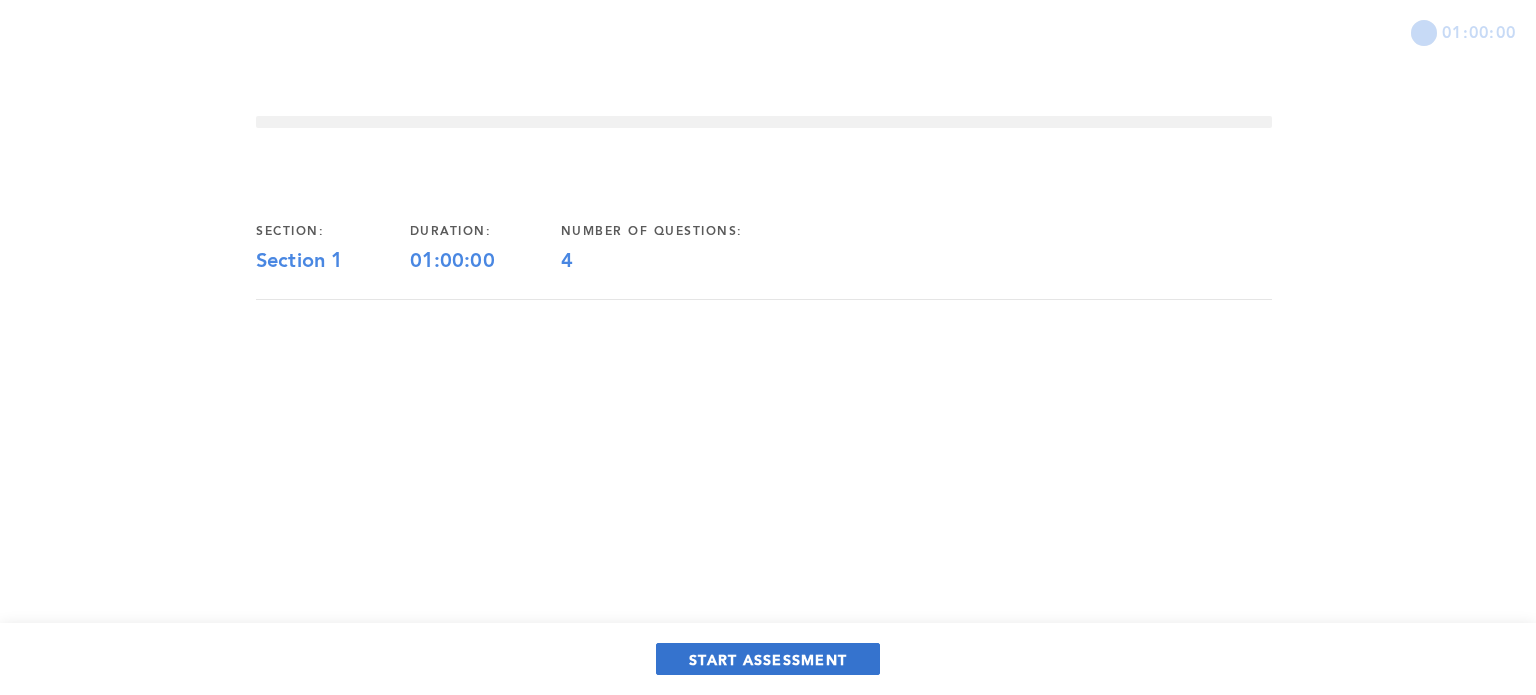 click on "START ASSESSMENT" at bounding box center [768, 659] 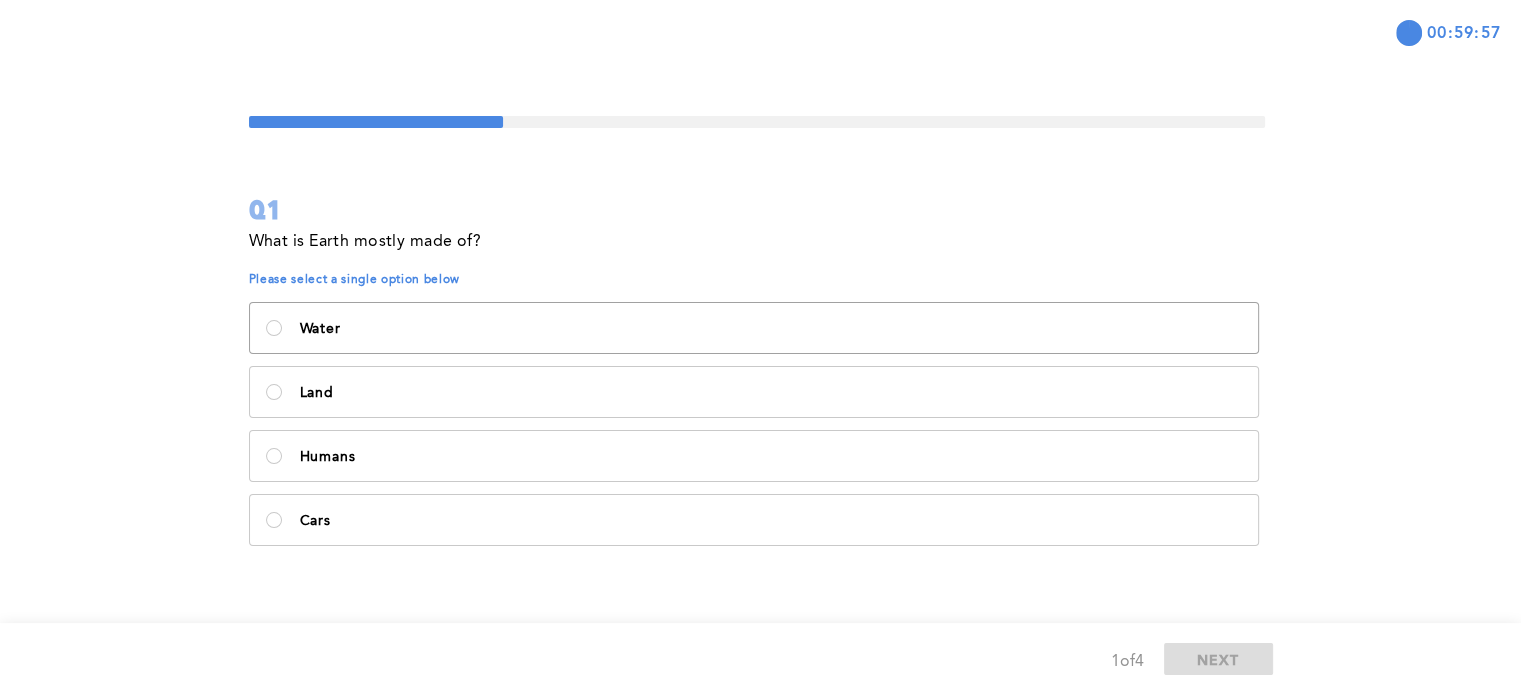 click on "Water" at bounding box center [771, 329] 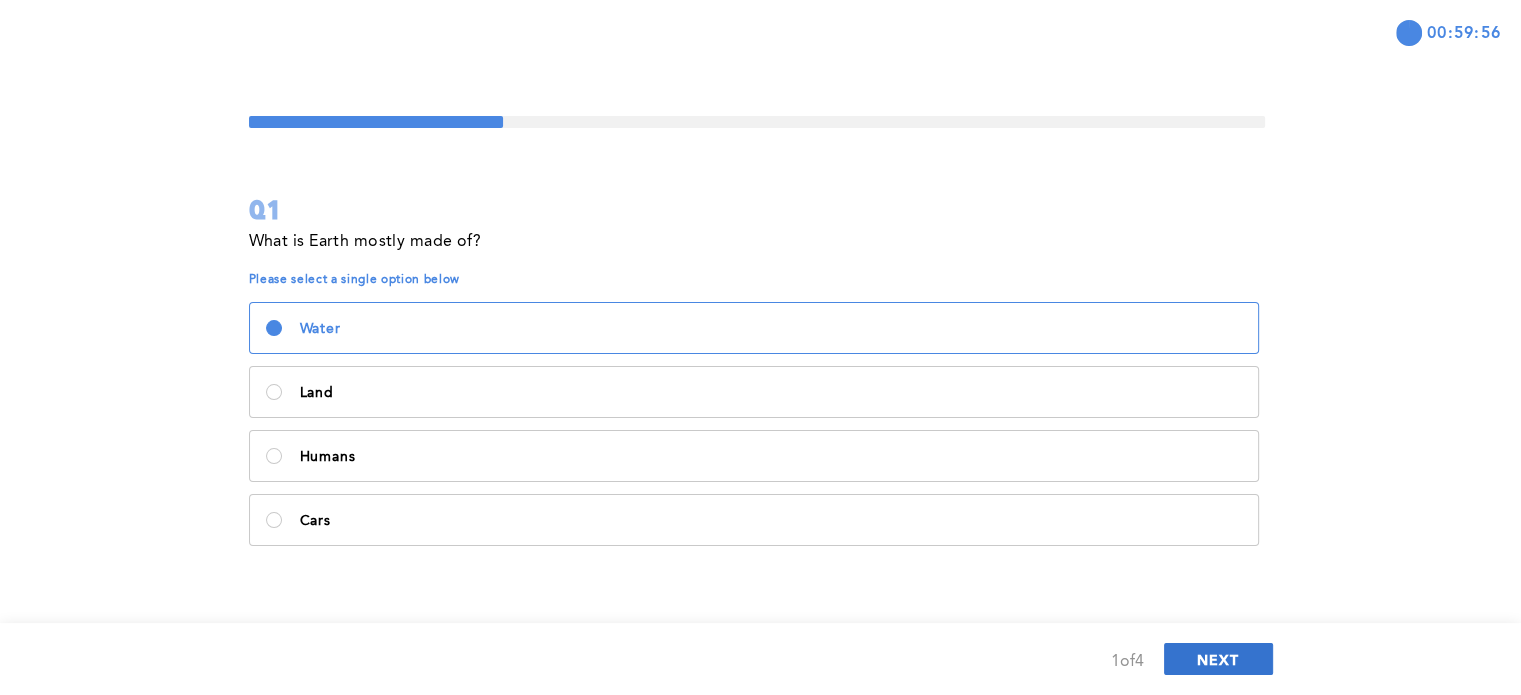 click on "NEXT" at bounding box center [1218, 659] 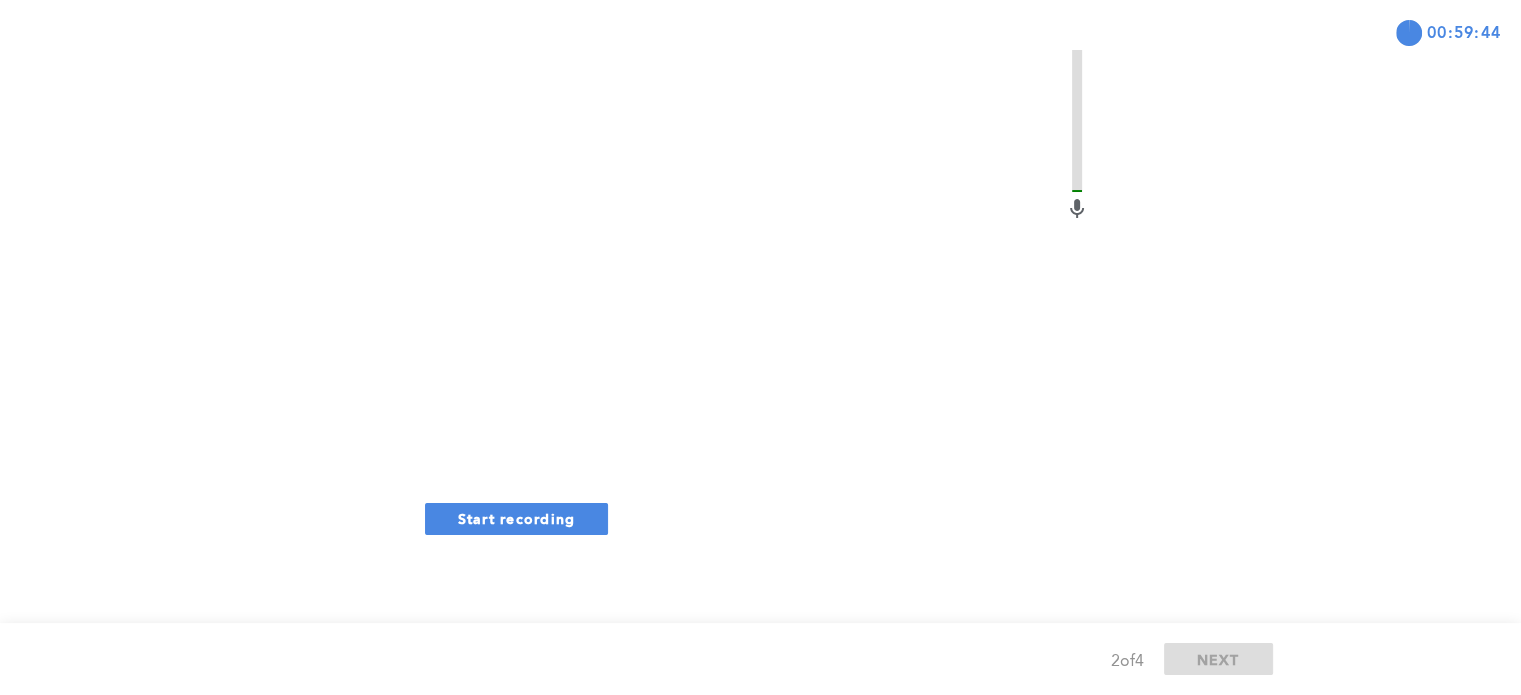 scroll, scrollTop: 296, scrollLeft: 0, axis: vertical 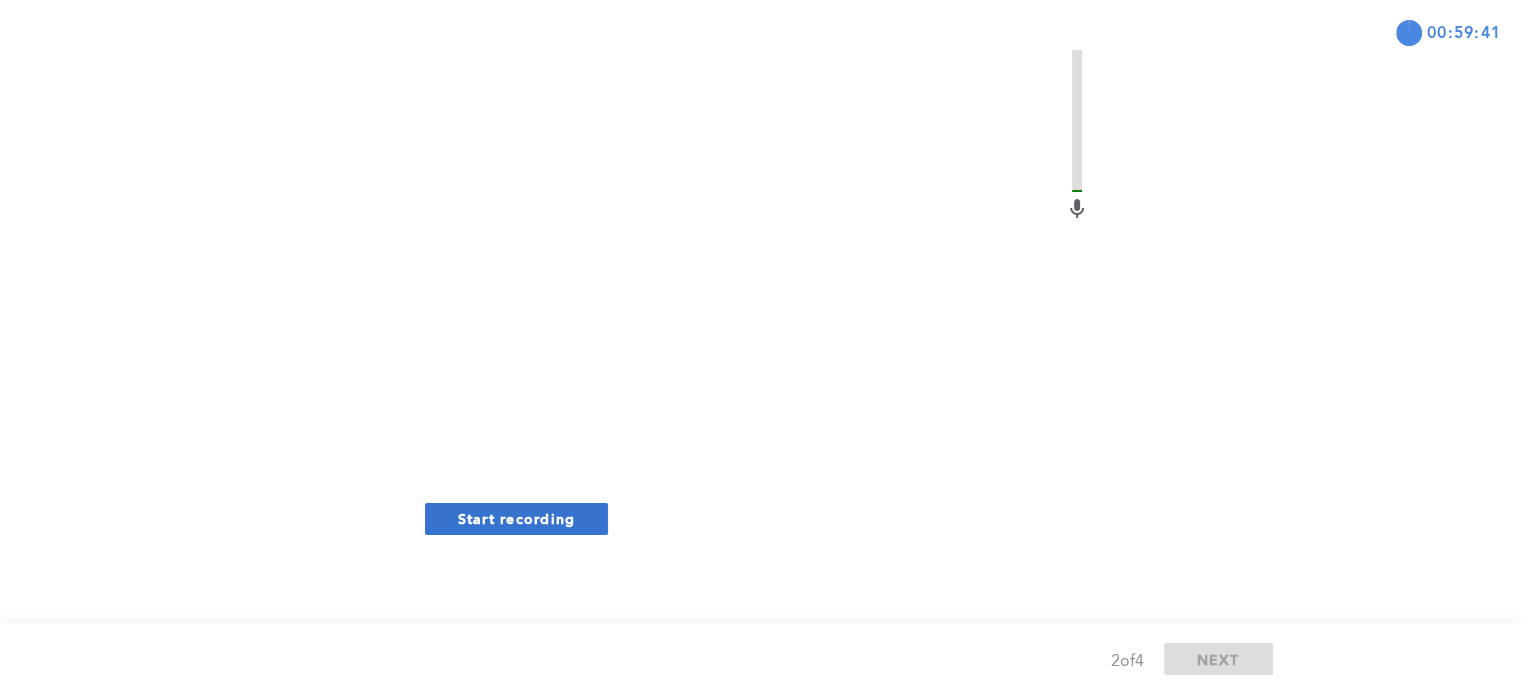 click on "Start recording" at bounding box center (517, 518) 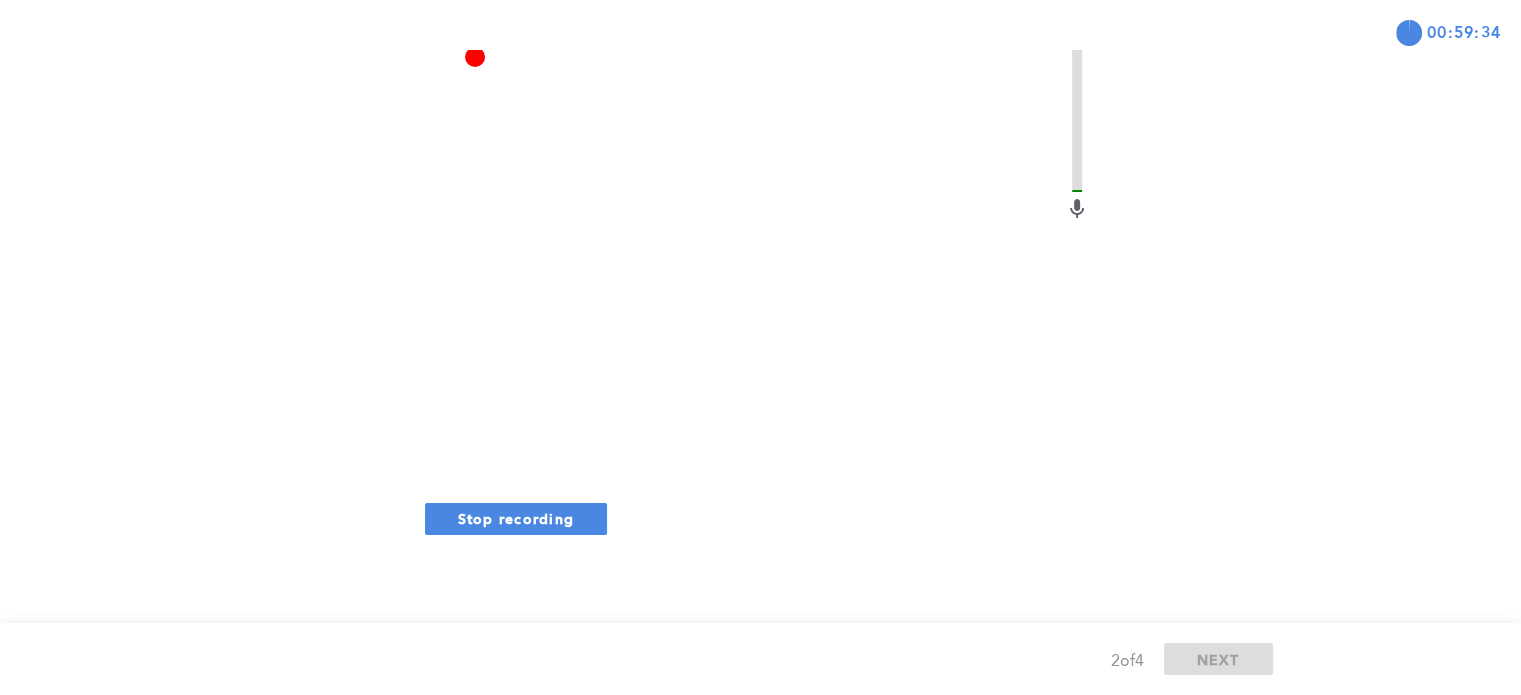 click on "Stop recording" at bounding box center (516, 518) 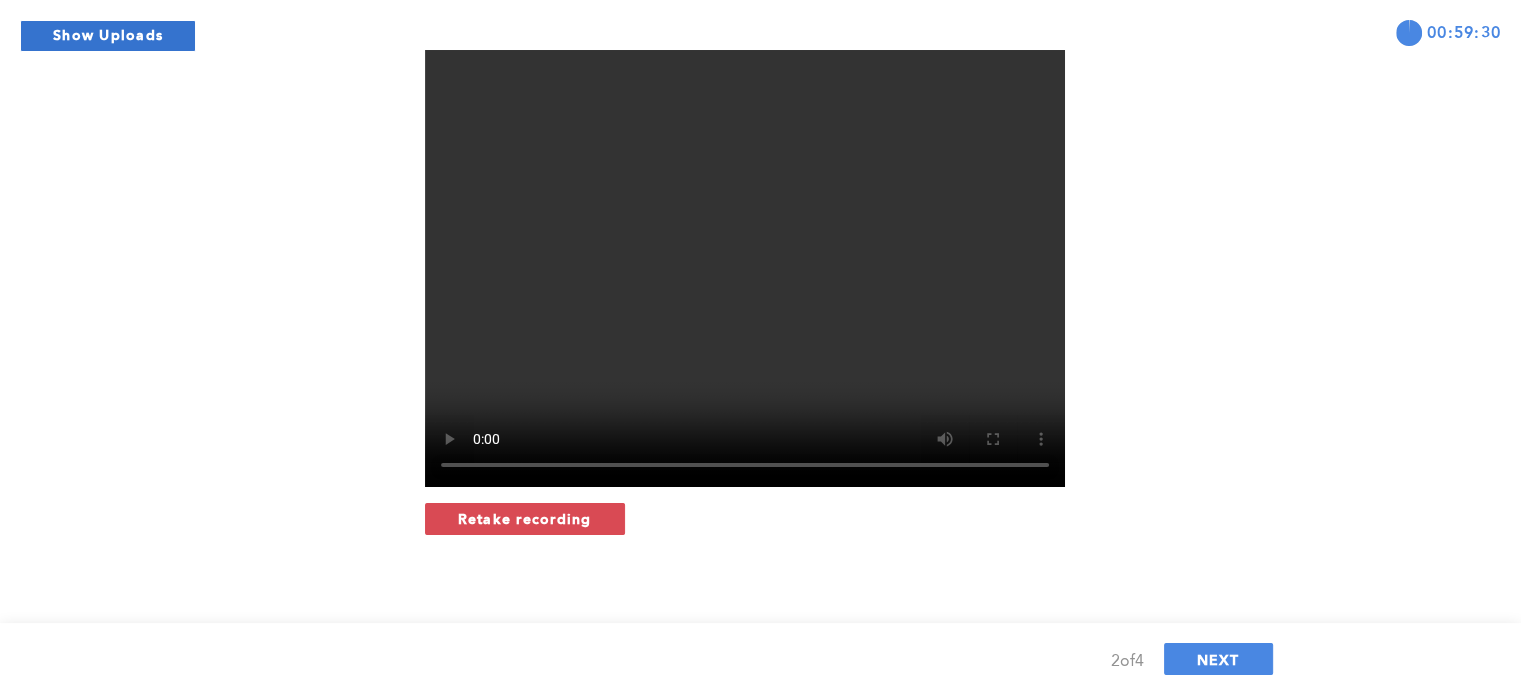 click on "Show Uploads" at bounding box center [108, 36] 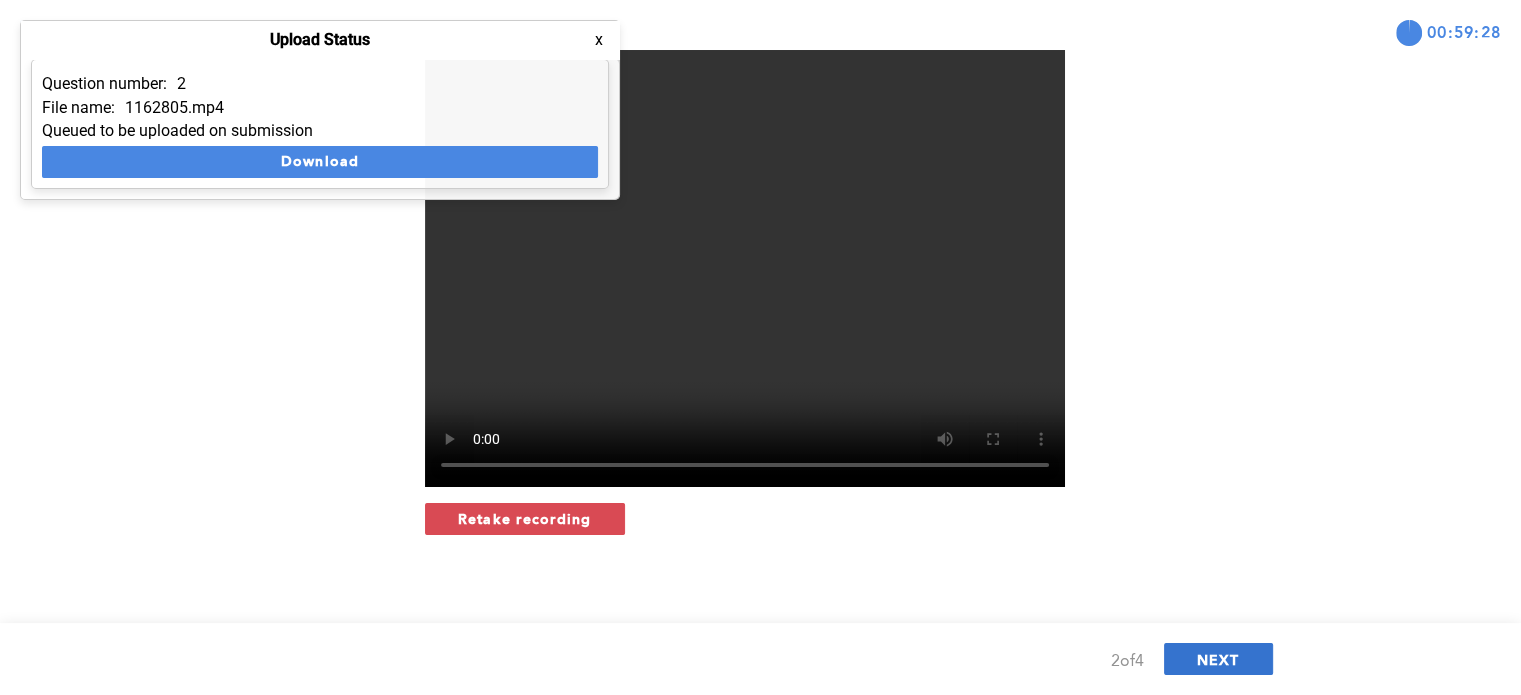 click on "NEXT" at bounding box center [1218, 659] 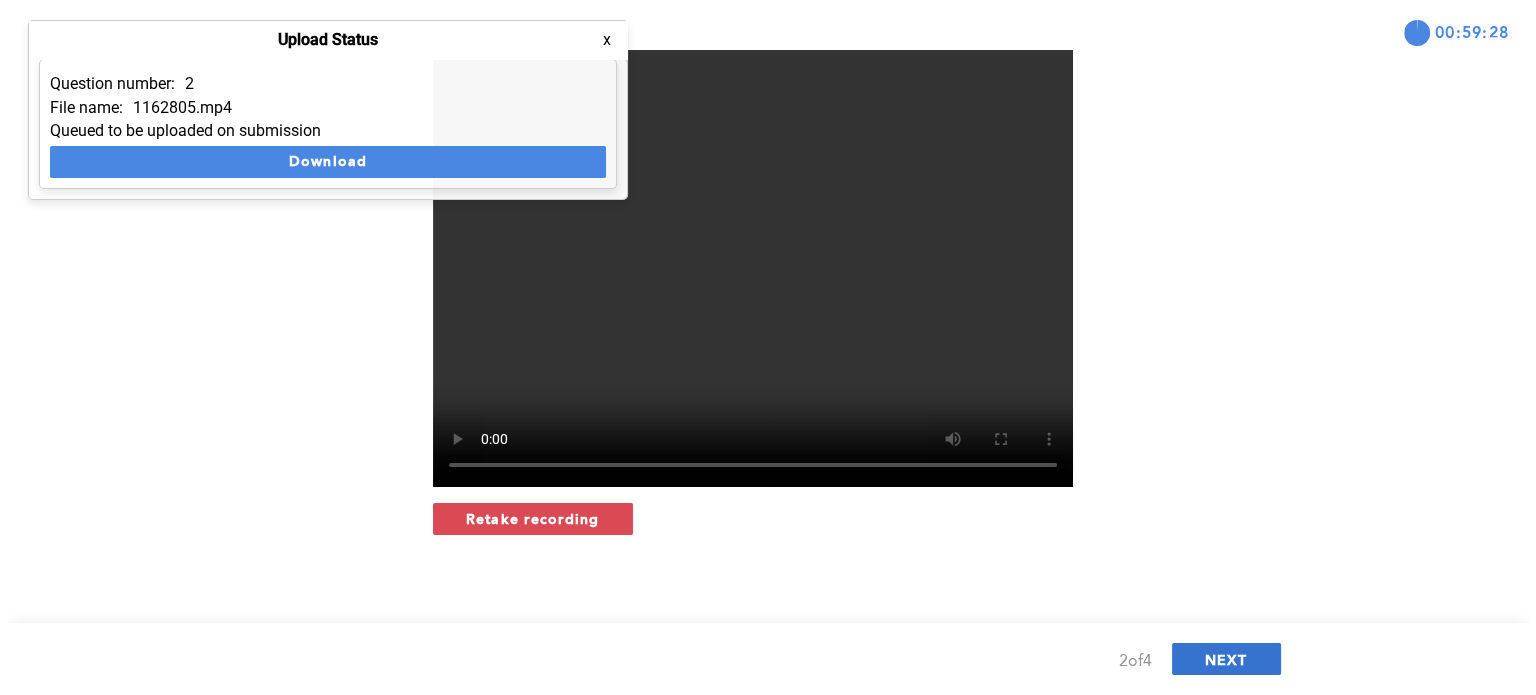 scroll, scrollTop: 0, scrollLeft: 0, axis: both 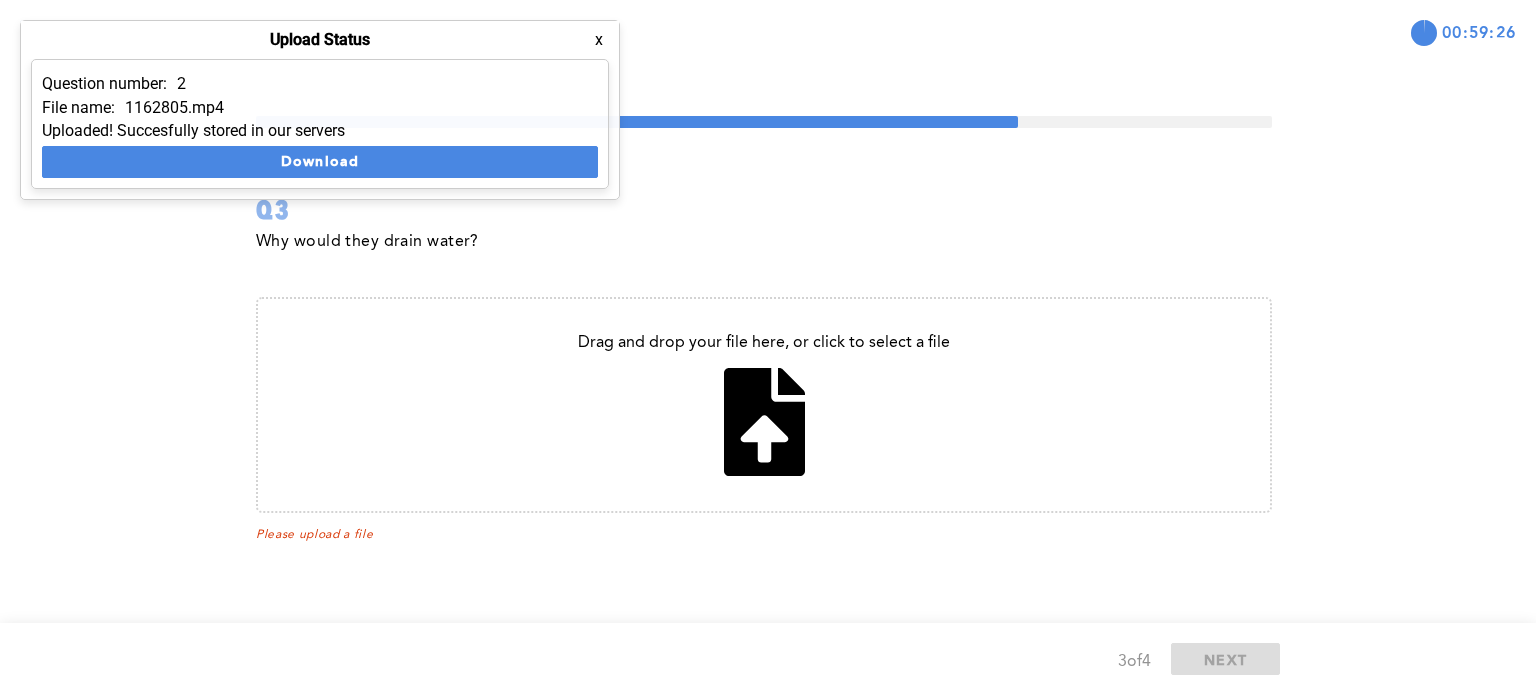 click at bounding box center (764, 405) 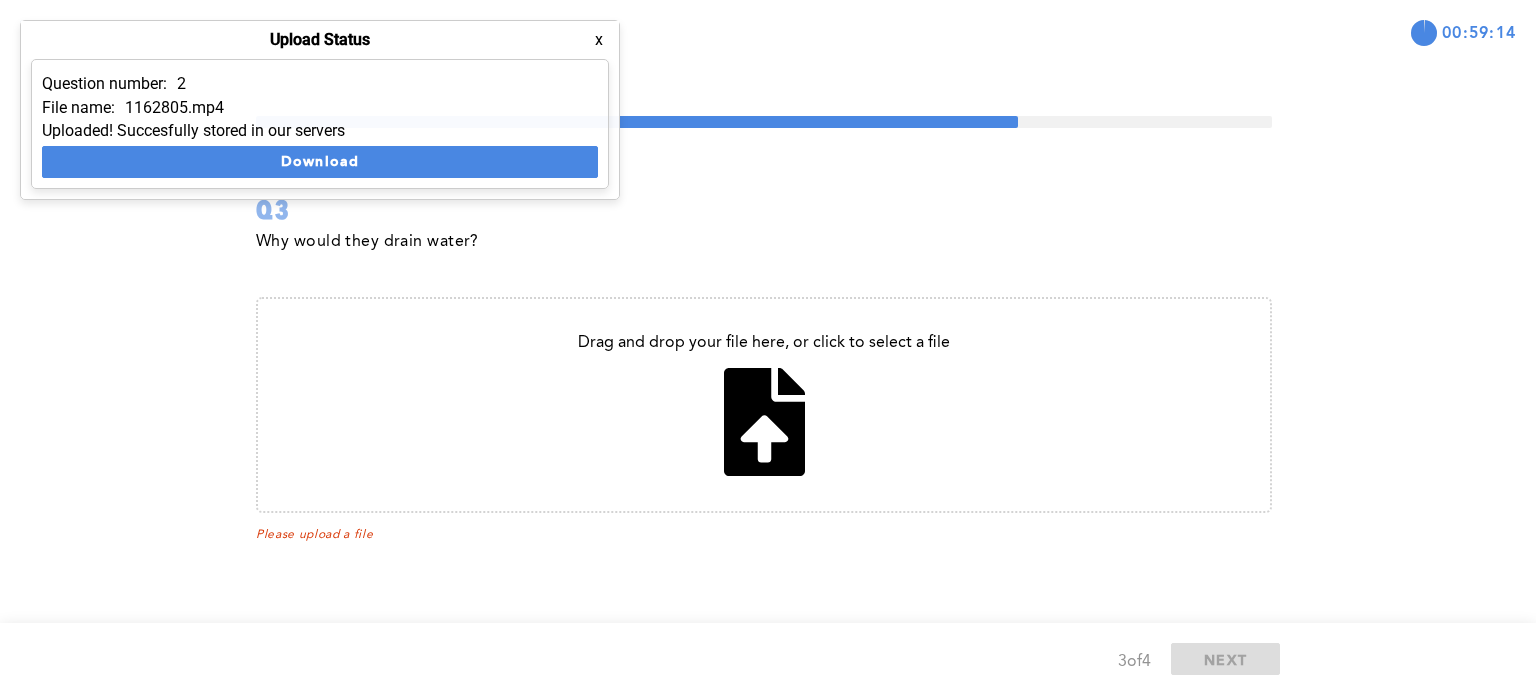 type on "C:\fakepath\plot.log" 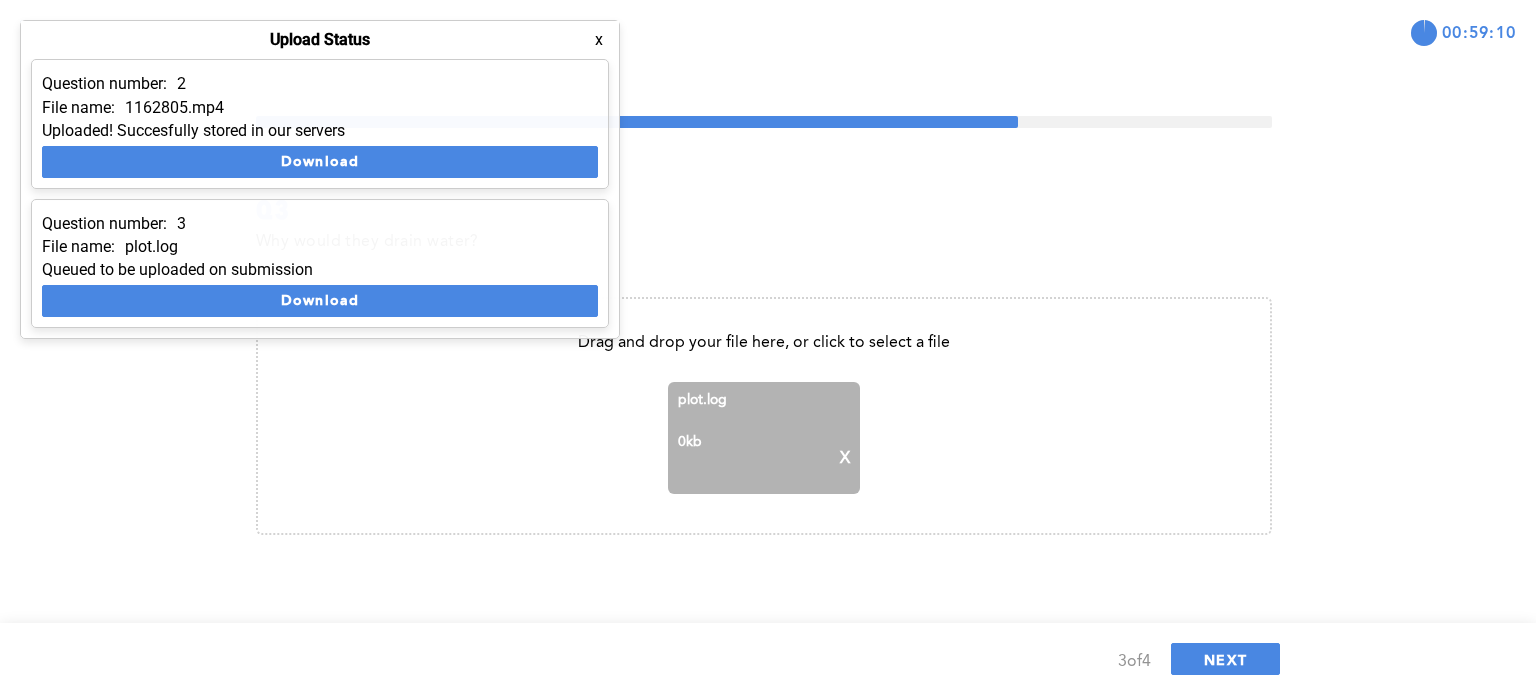 click on "X" at bounding box center (845, 459) 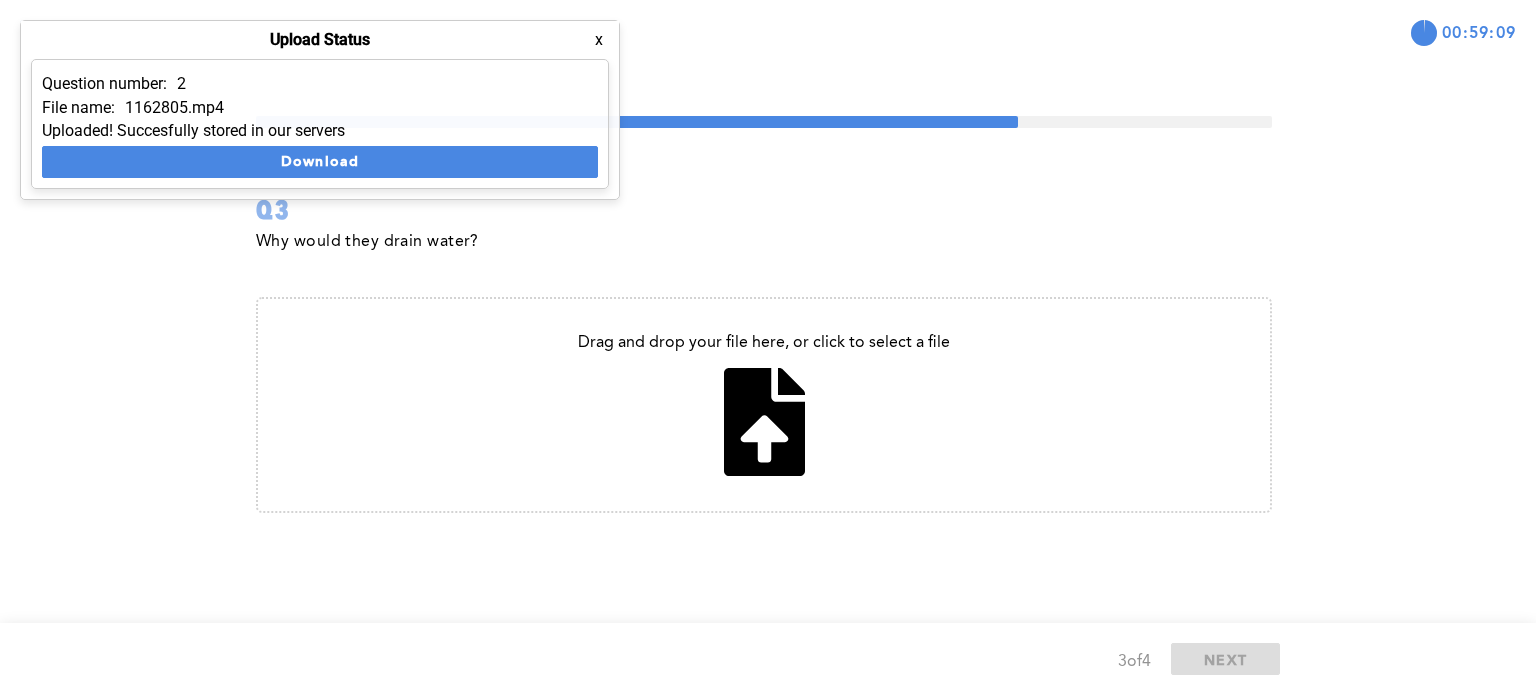 click at bounding box center (764, 405) 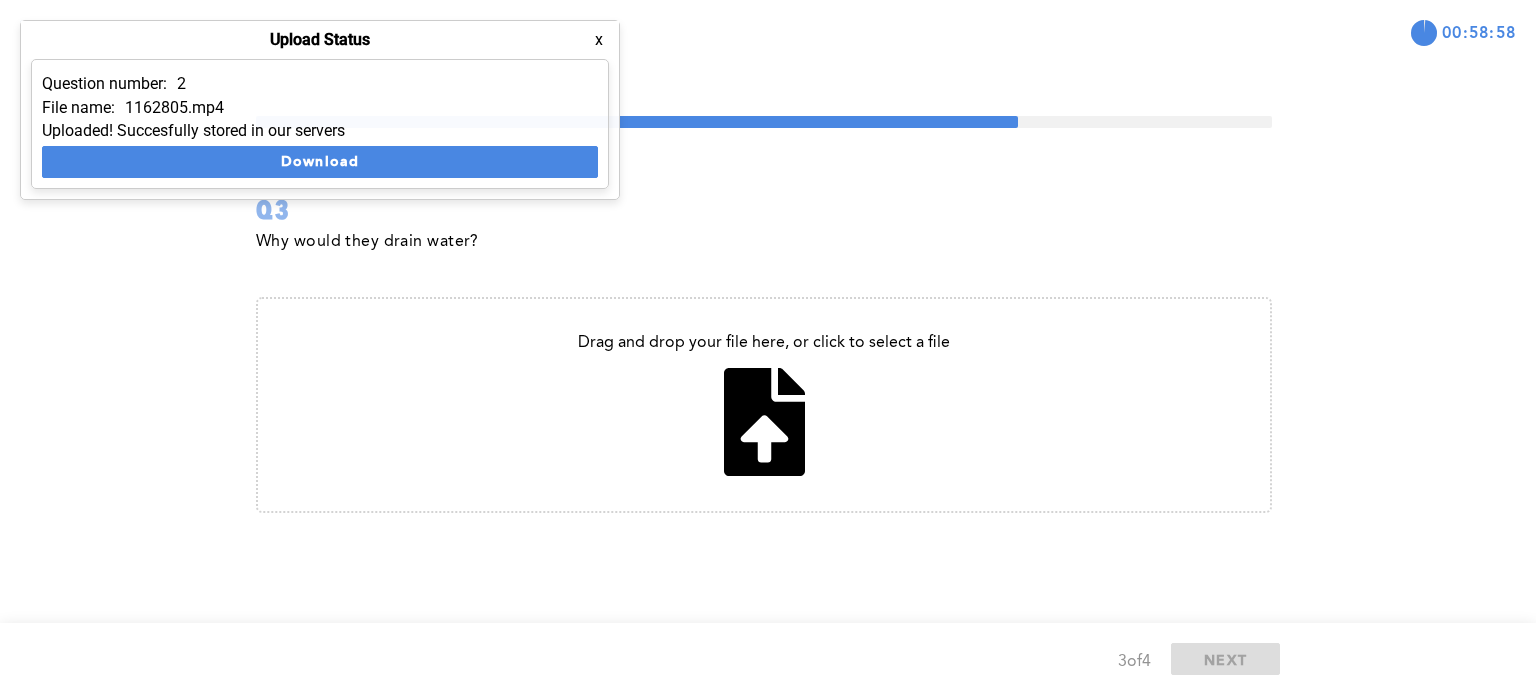 type on "C:\fakepath\Proy Esenografia y vestuario - casa.pdf" 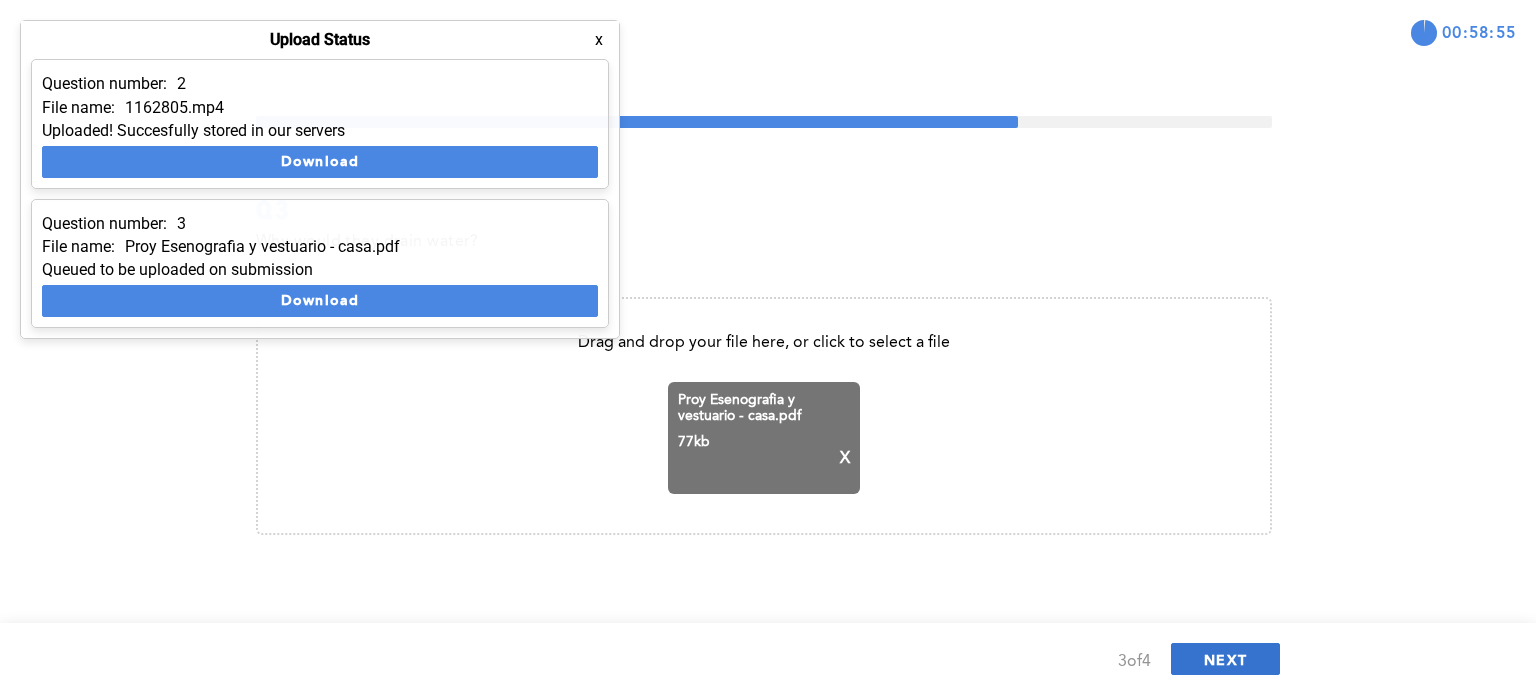 click on "NEXT" at bounding box center (1225, 659) 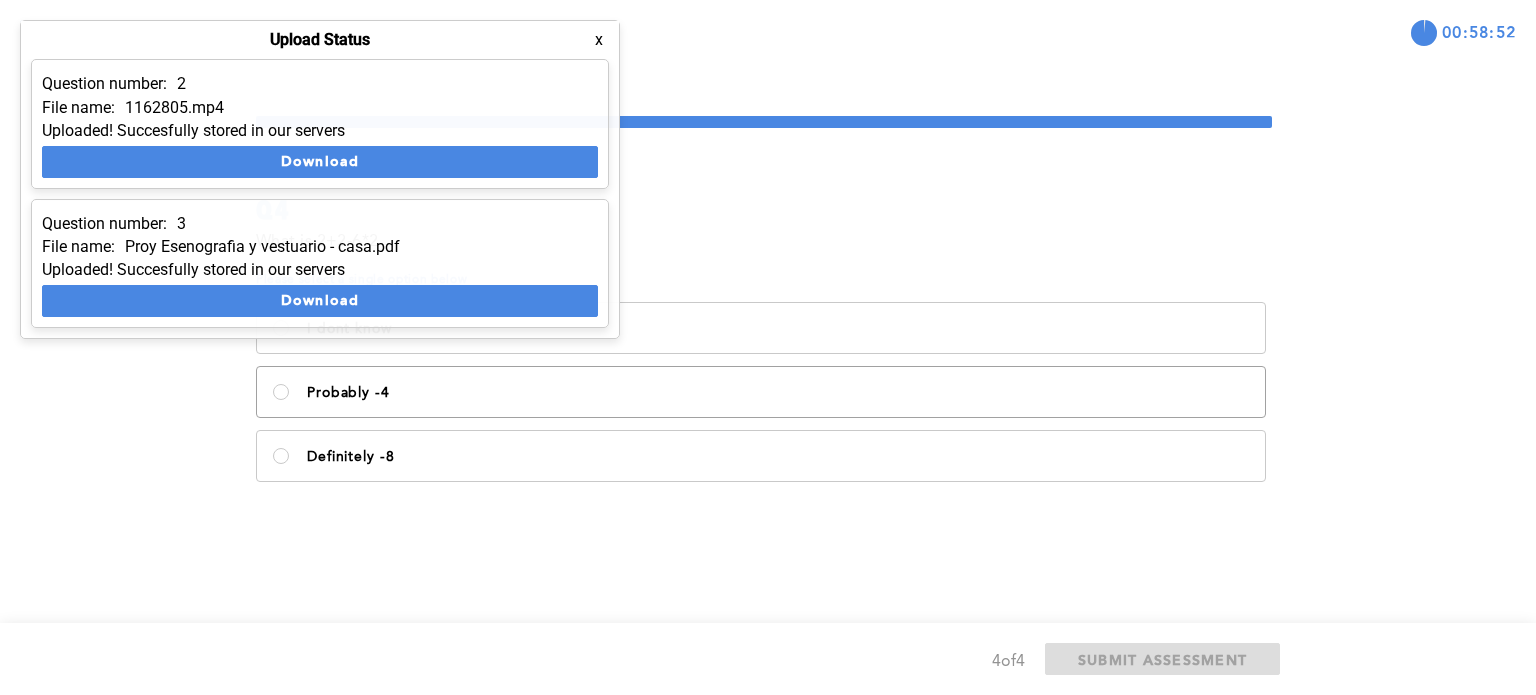click on "Probably -4" at bounding box center [761, 392] 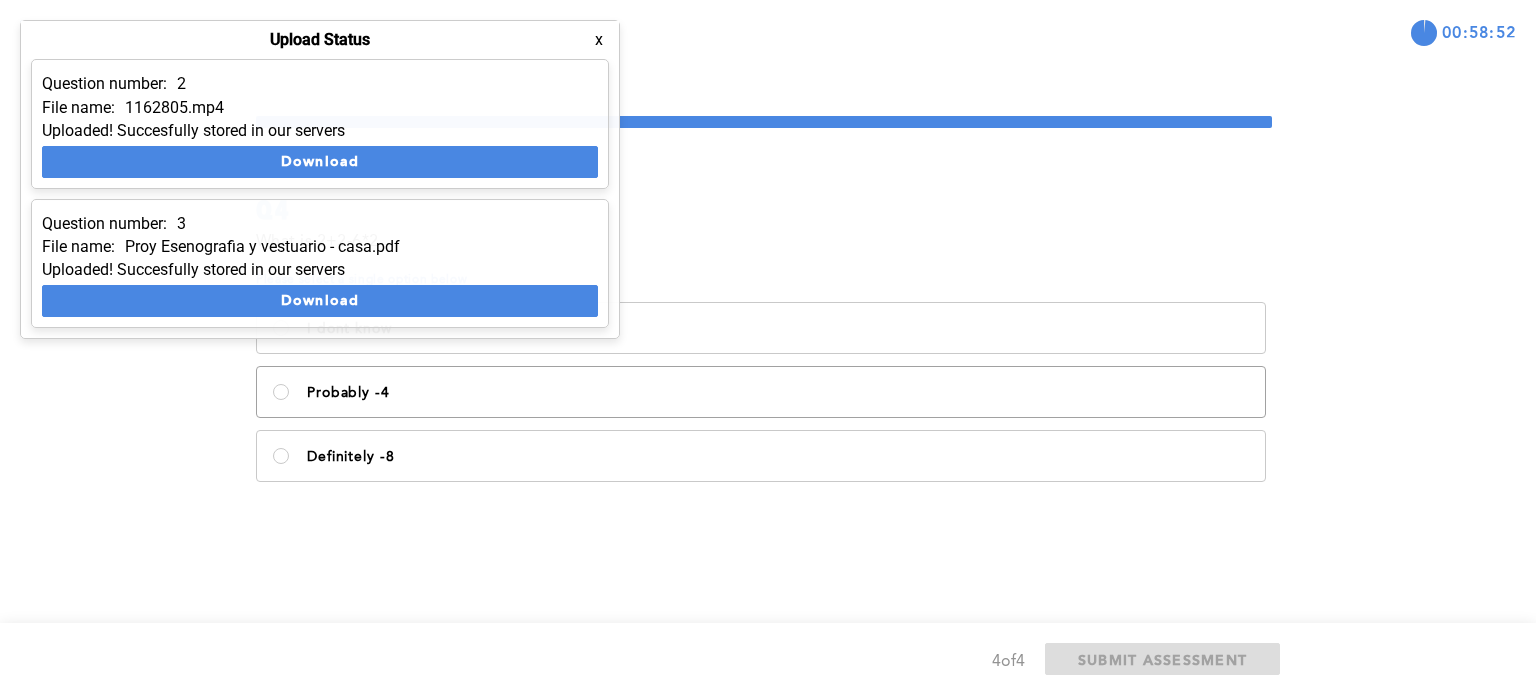 radio on "true" 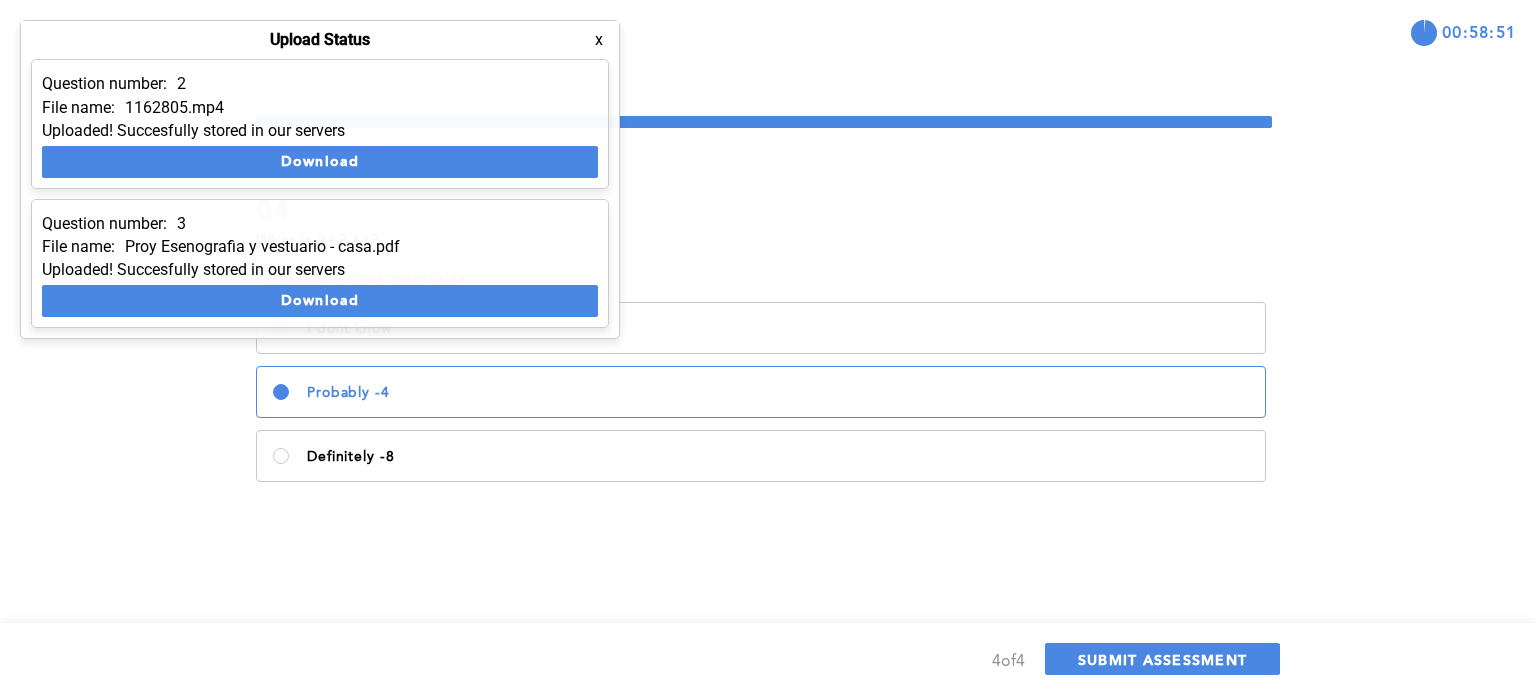click on "Probably -4" at bounding box center (761, 392) 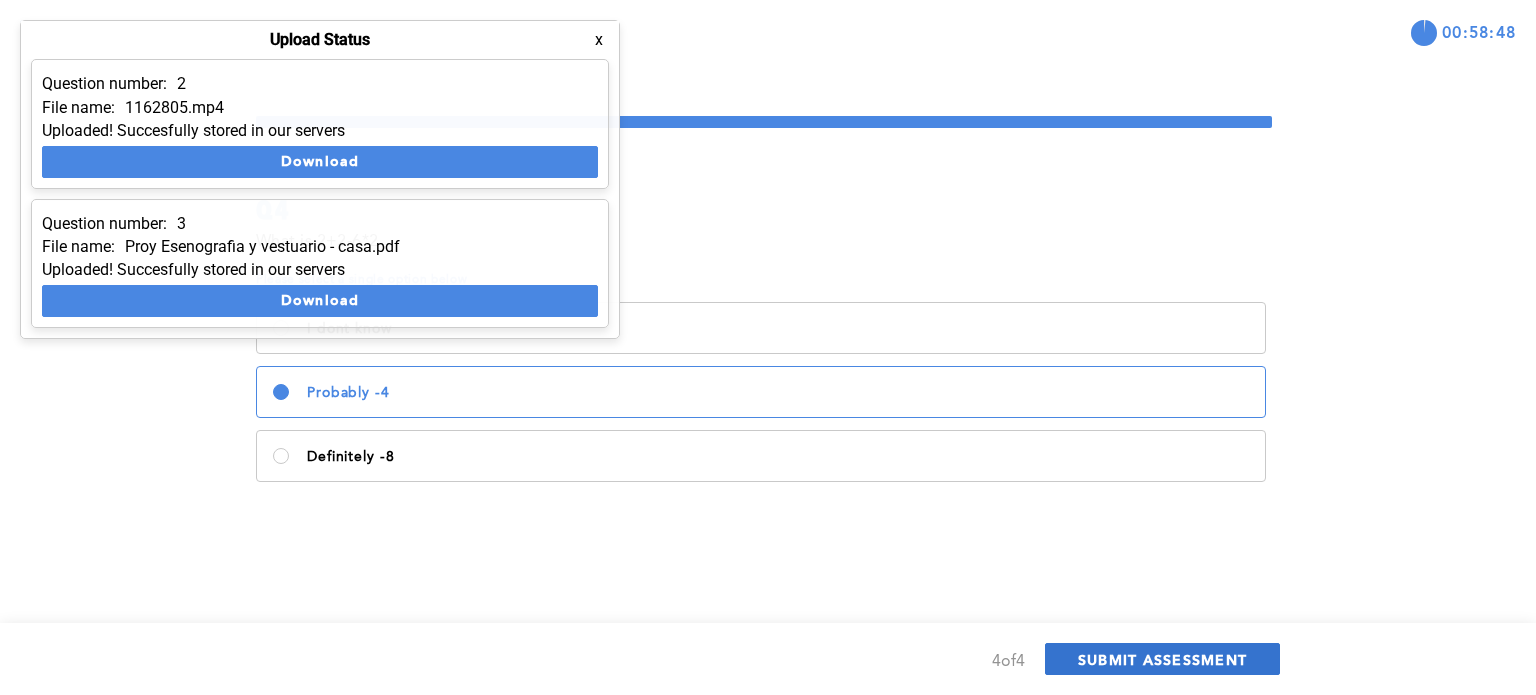 click on "SUBMIT ASSESSMENT" at bounding box center [1162, 659] 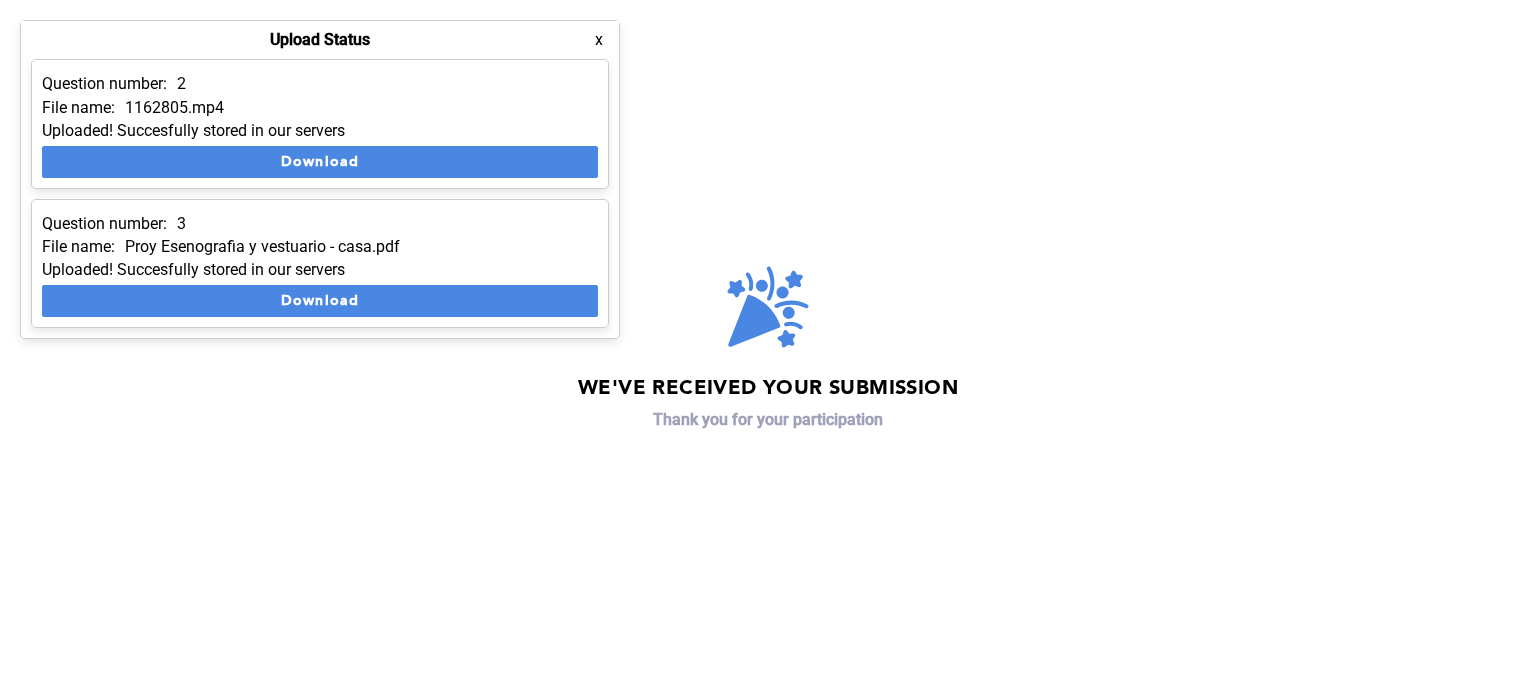 click on "x" at bounding box center [599, 40] 